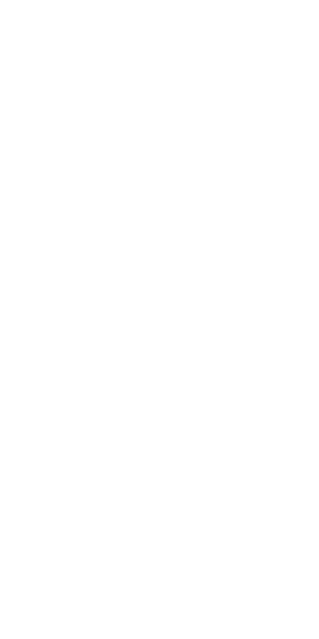 scroll, scrollTop: 0, scrollLeft: 0, axis: both 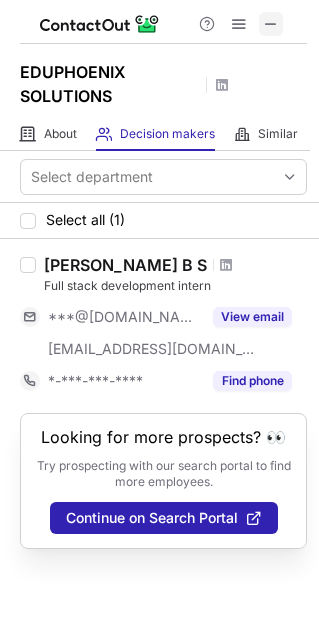 click at bounding box center (271, 24) 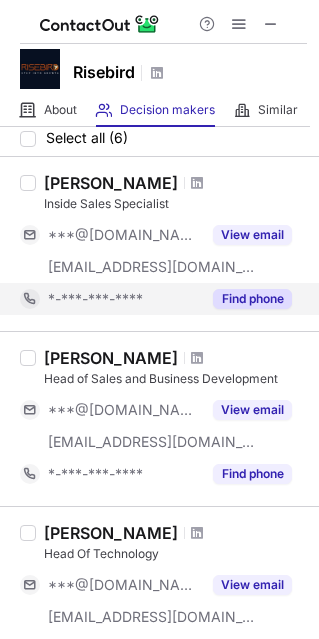 scroll, scrollTop: 66, scrollLeft: 0, axis: vertical 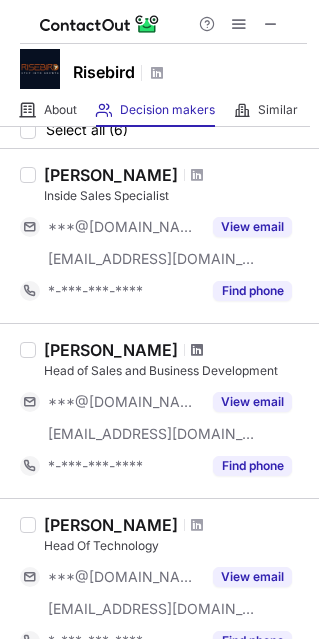 click at bounding box center (197, 350) 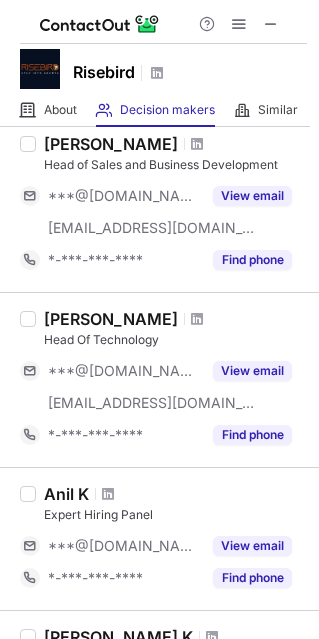 scroll, scrollTop: 273, scrollLeft: 0, axis: vertical 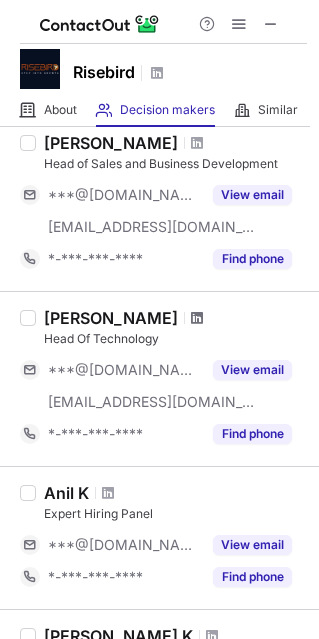 click at bounding box center [197, 318] 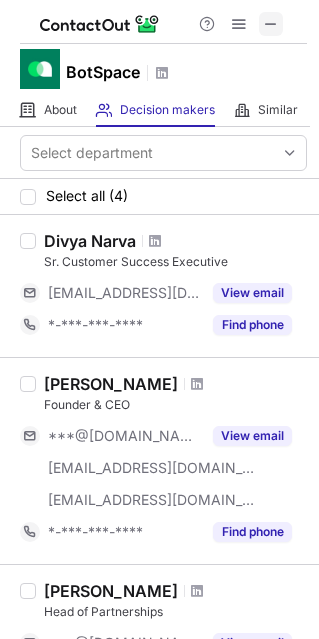 click at bounding box center (271, 24) 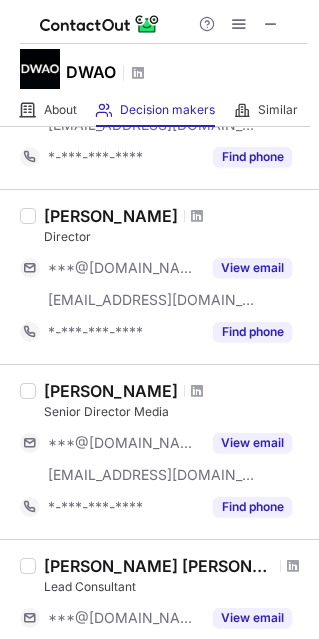 scroll, scrollTop: 1072, scrollLeft: 0, axis: vertical 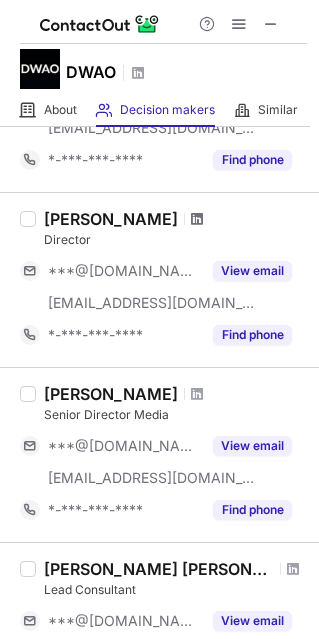 click at bounding box center [197, 219] 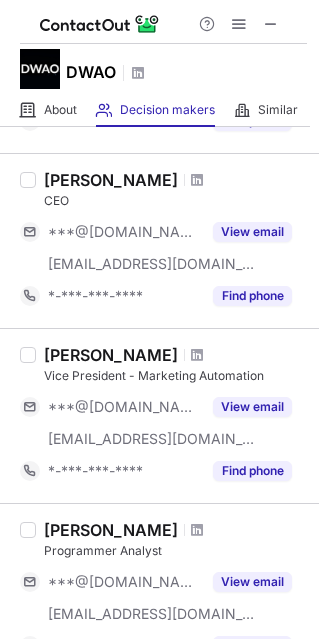 scroll, scrollTop: 496, scrollLeft: 0, axis: vertical 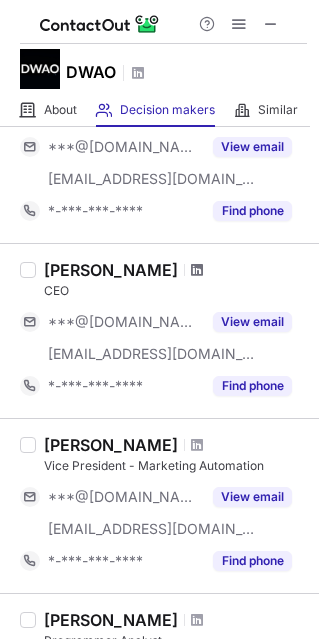 click at bounding box center (197, 270) 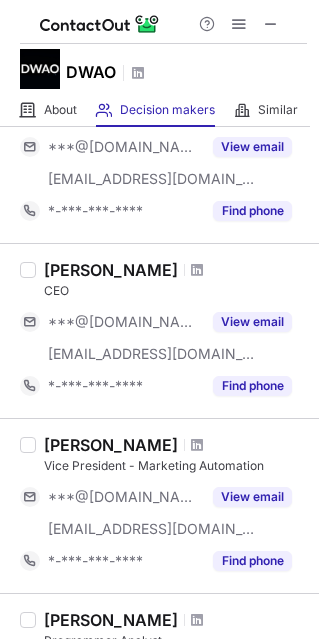 click at bounding box center [197, 270] 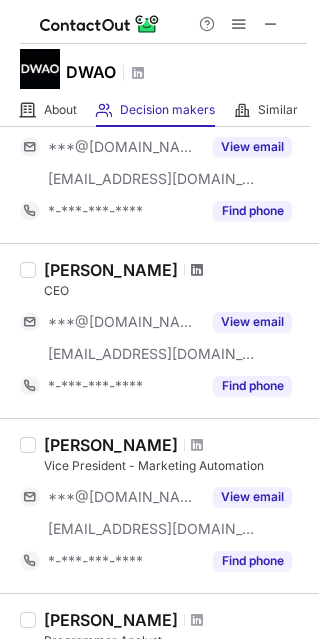 click at bounding box center (197, 270) 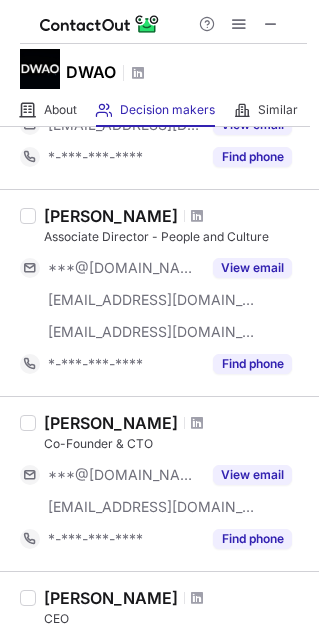 scroll, scrollTop: 173, scrollLeft: 0, axis: vertical 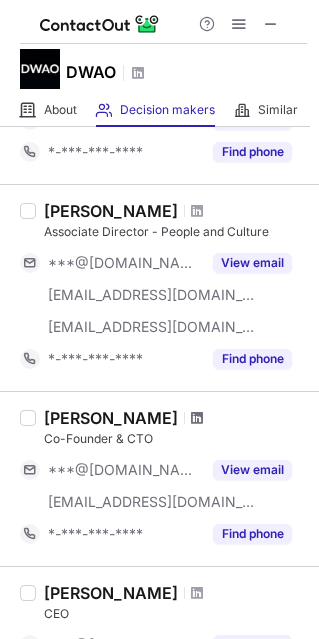 click at bounding box center (197, 418) 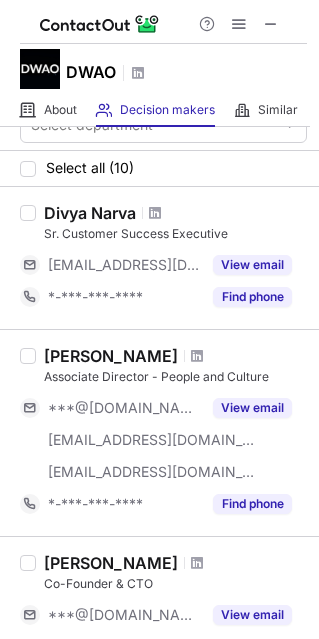 scroll, scrollTop: 29, scrollLeft: 0, axis: vertical 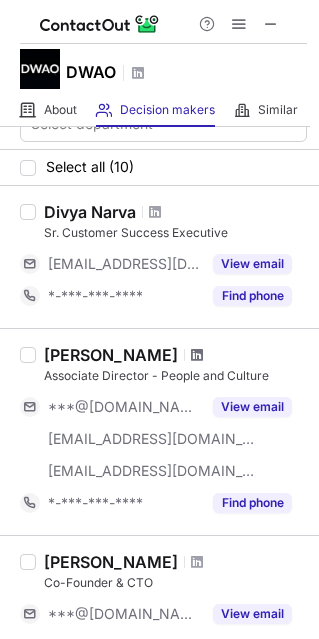click at bounding box center [197, 355] 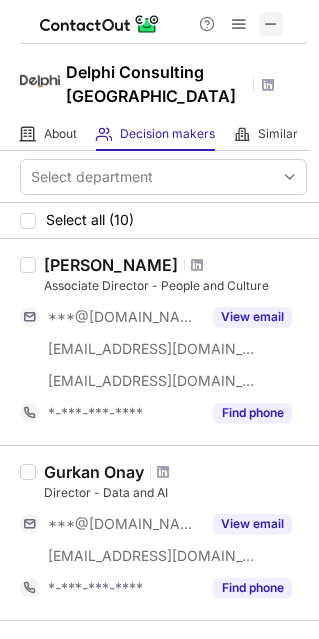 click at bounding box center (271, 24) 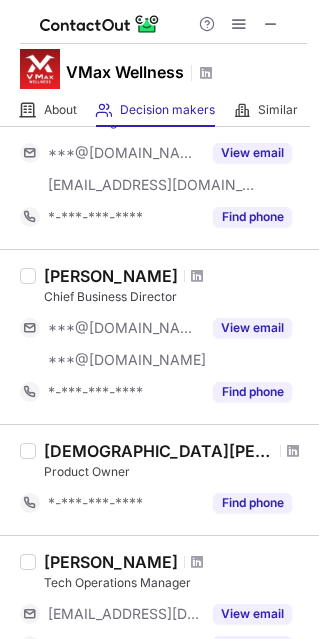 scroll, scrollTop: 905, scrollLeft: 0, axis: vertical 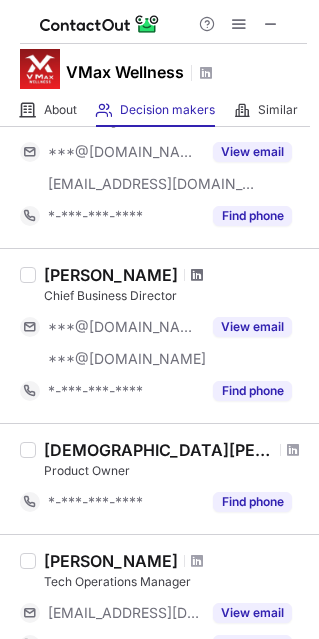 click at bounding box center (197, 275) 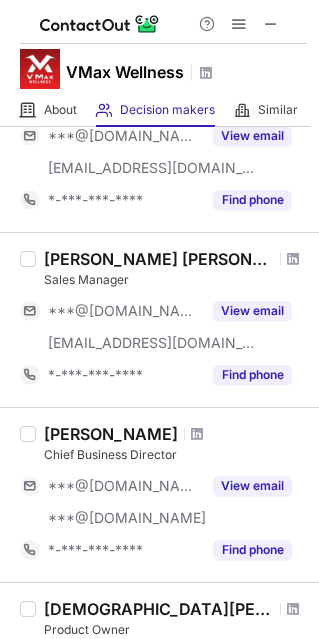 scroll, scrollTop: 747, scrollLeft: 0, axis: vertical 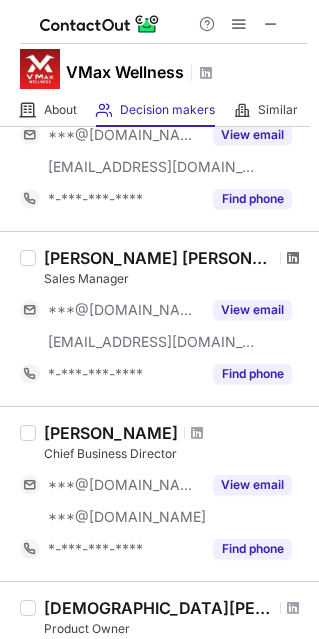click at bounding box center (293, 258) 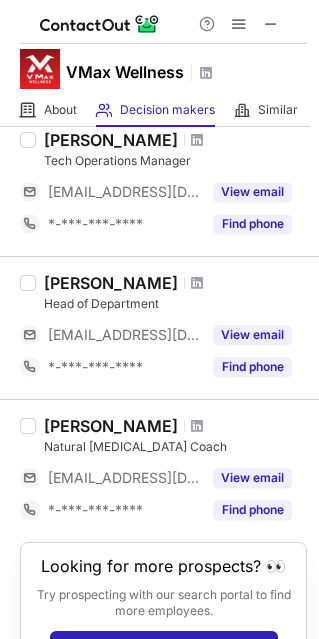 scroll, scrollTop: 1377, scrollLeft: 0, axis: vertical 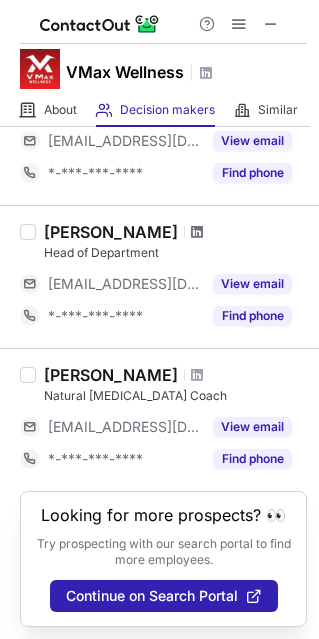 click at bounding box center [197, 232] 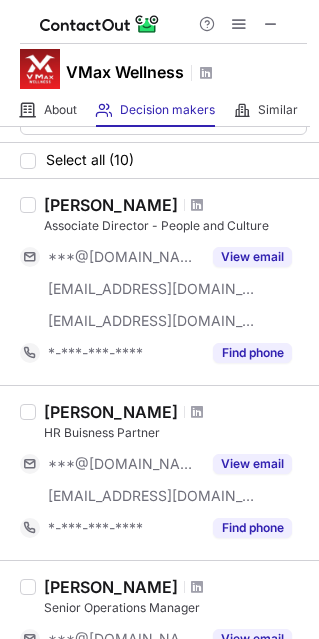 scroll, scrollTop: 18, scrollLeft: 0, axis: vertical 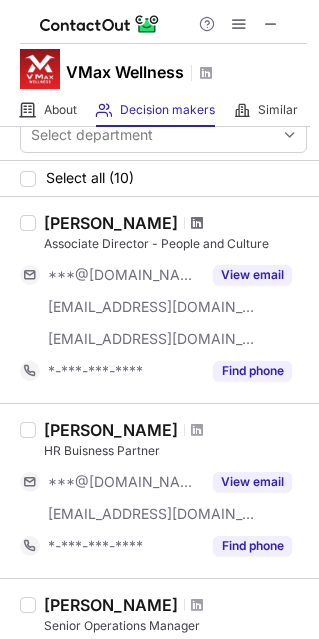 click at bounding box center [197, 223] 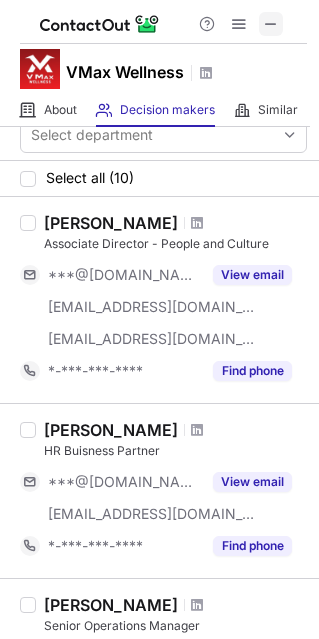 click at bounding box center [271, 24] 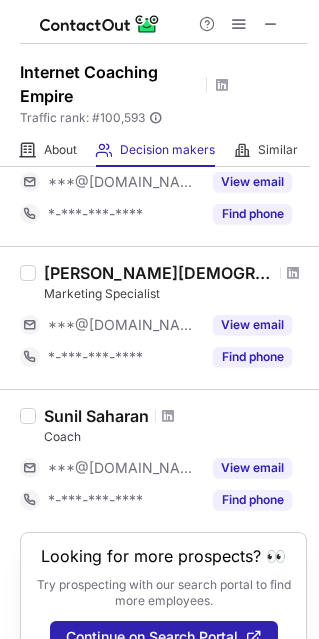 scroll, scrollTop: 1146, scrollLeft: 0, axis: vertical 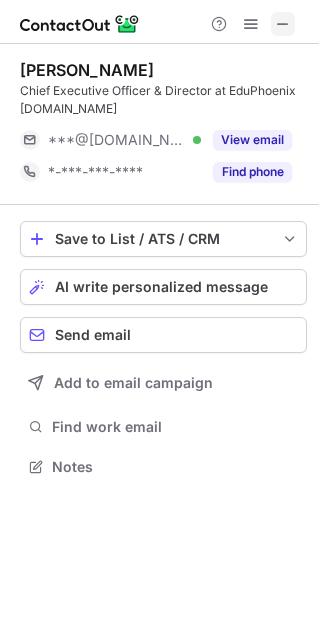 click at bounding box center (283, 24) 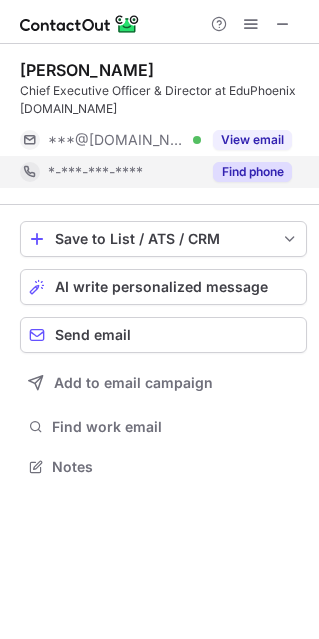 click on "Find phone" at bounding box center [252, 172] 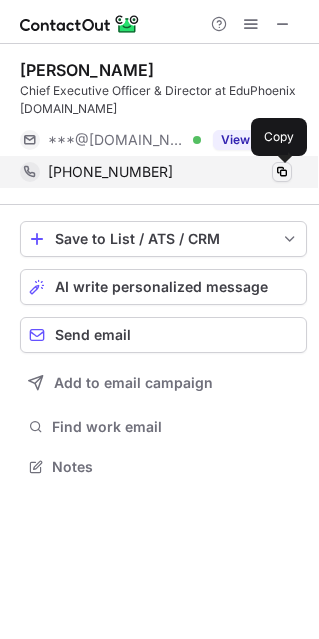 click at bounding box center [282, 172] 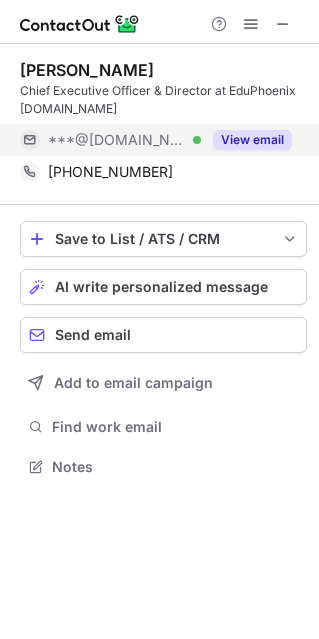 click on "View email" at bounding box center (252, 140) 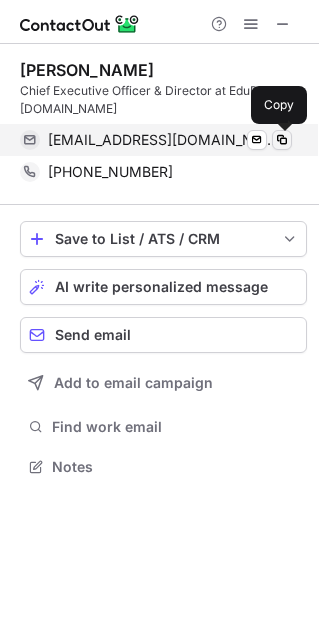 click at bounding box center [282, 140] 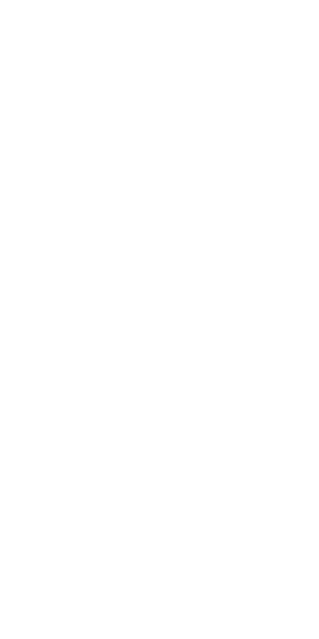 scroll, scrollTop: 0, scrollLeft: 0, axis: both 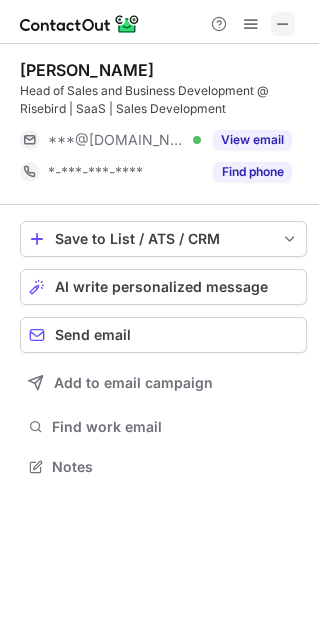 click at bounding box center (283, 24) 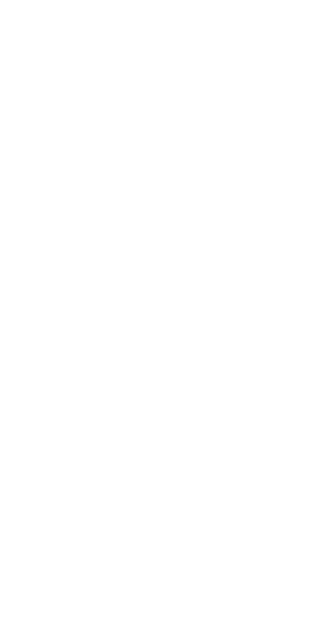 scroll, scrollTop: 0, scrollLeft: 0, axis: both 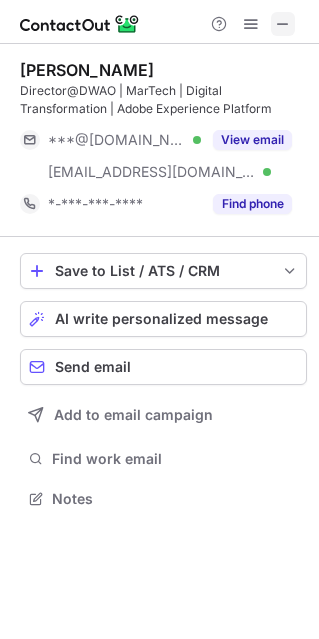click at bounding box center [283, 24] 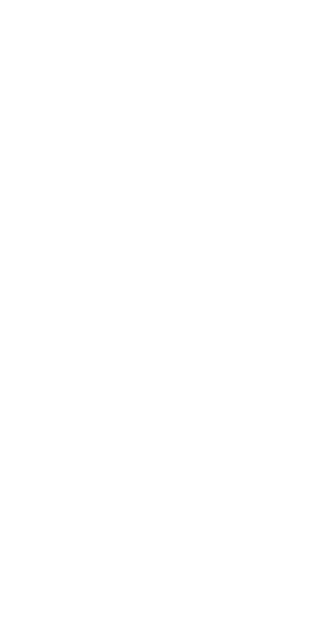 scroll, scrollTop: 0, scrollLeft: 0, axis: both 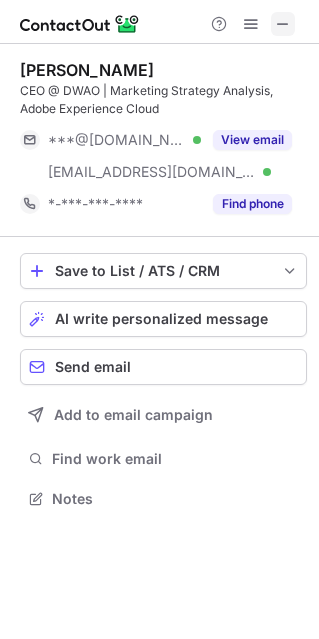 click at bounding box center [283, 24] 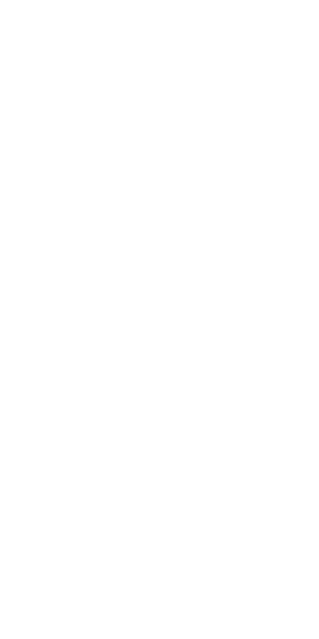 scroll, scrollTop: 0, scrollLeft: 0, axis: both 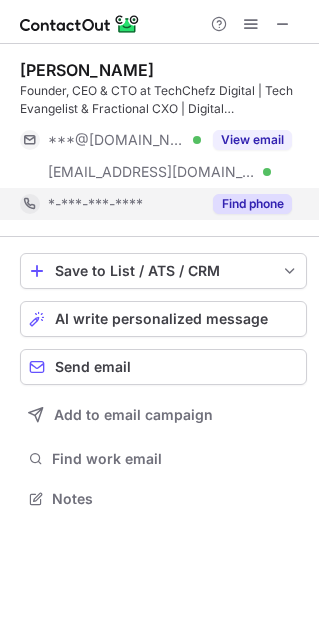 click on "Find phone" at bounding box center (252, 204) 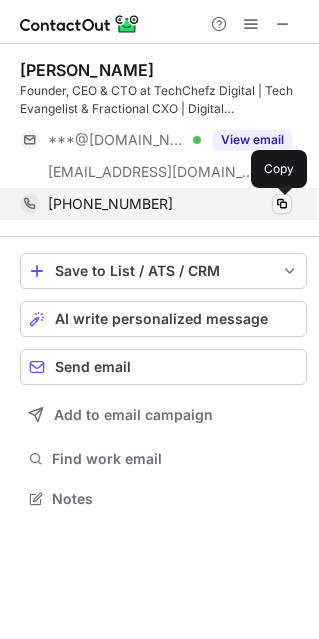 click at bounding box center [282, 204] 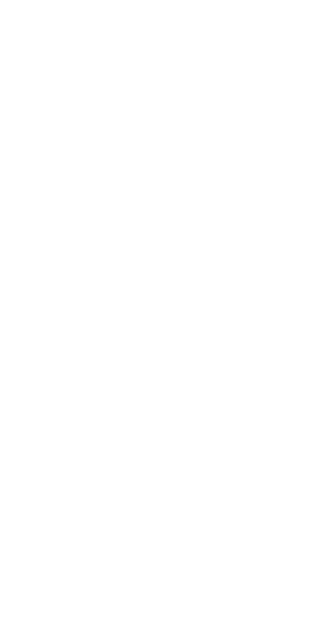 scroll, scrollTop: 0, scrollLeft: 0, axis: both 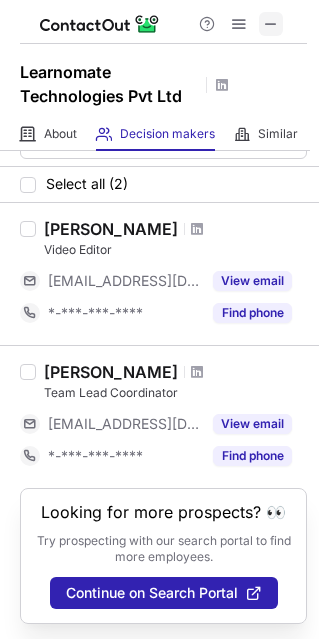 click at bounding box center [271, 24] 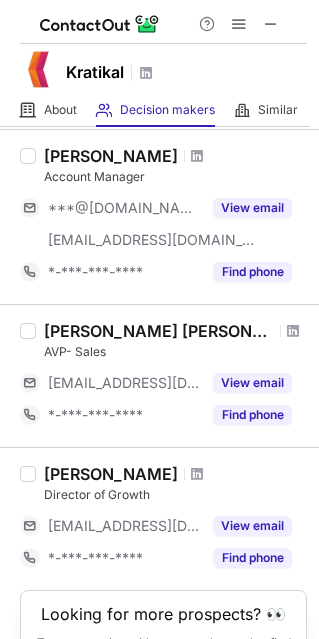 scroll, scrollTop: 1601, scrollLeft: 0, axis: vertical 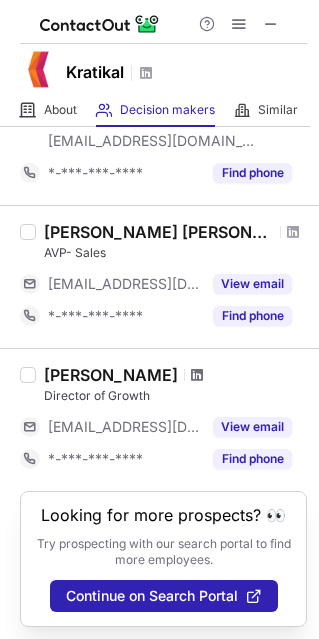 click at bounding box center [197, 375] 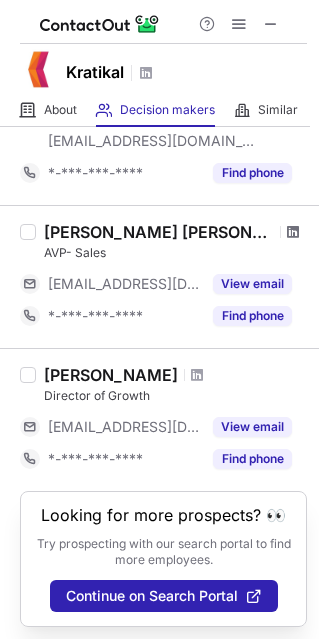 click at bounding box center [293, 232] 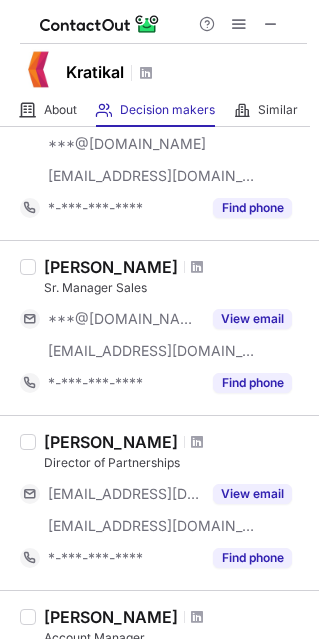 scroll, scrollTop: 1038, scrollLeft: 0, axis: vertical 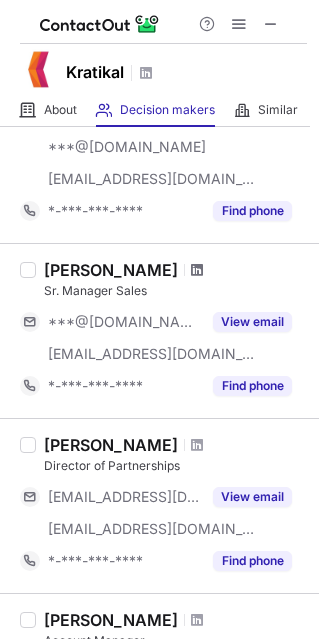 click at bounding box center [197, 270] 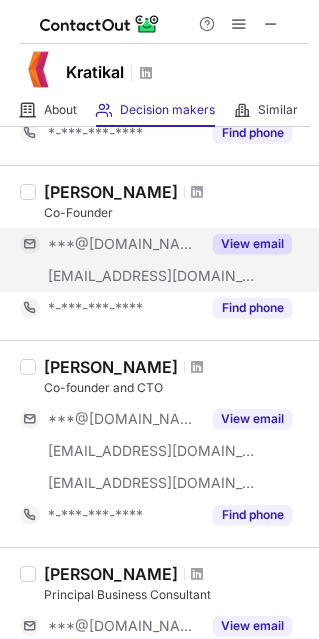 scroll, scrollTop: 314, scrollLeft: 0, axis: vertical 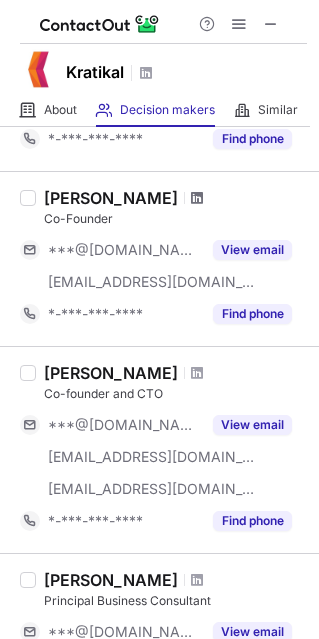 click at bounding box center [197, 198] 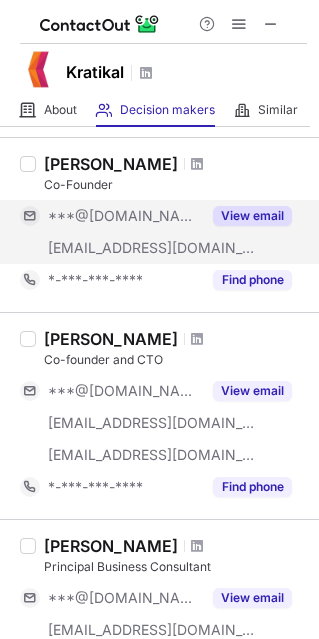 scroll, scrollTop: 376, scrollLeft: 0, axis: vertical 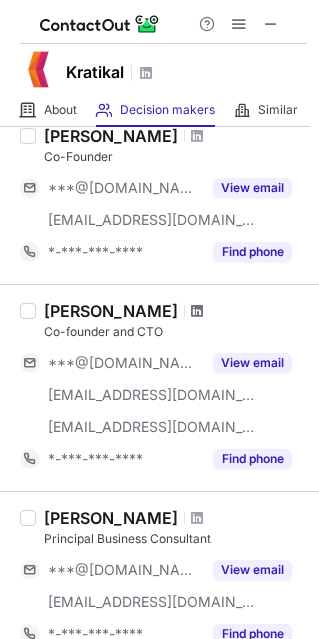 click at bounding box center [197, 311] 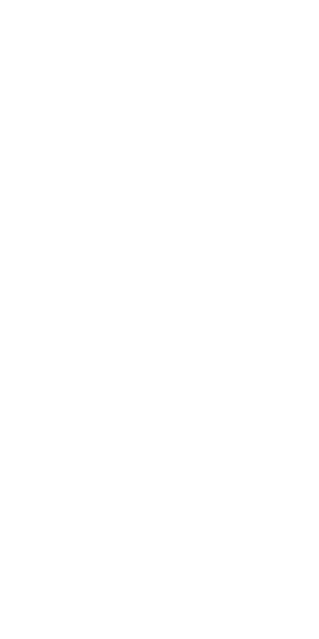 scroll, scrollTop: 0, scrollLeft: 0, axis: both 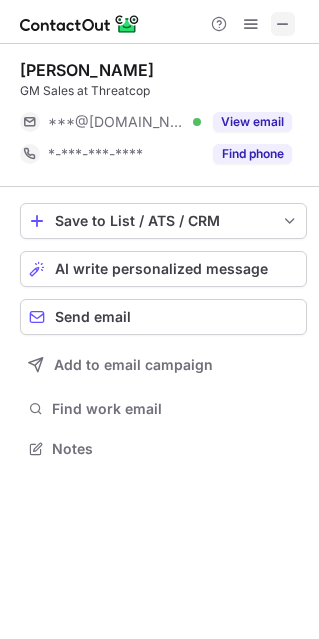 click at bounding box center [283, 24] 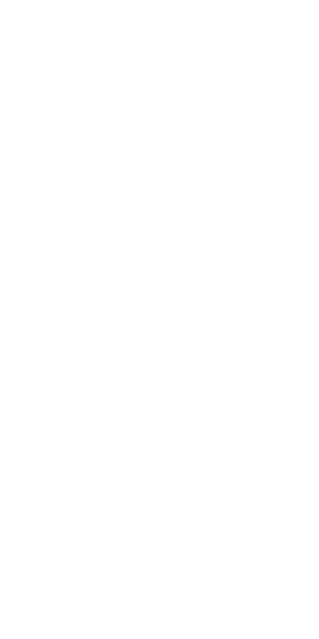 scroll, scrollTop: 0, scrollLeft: 0, axis: both 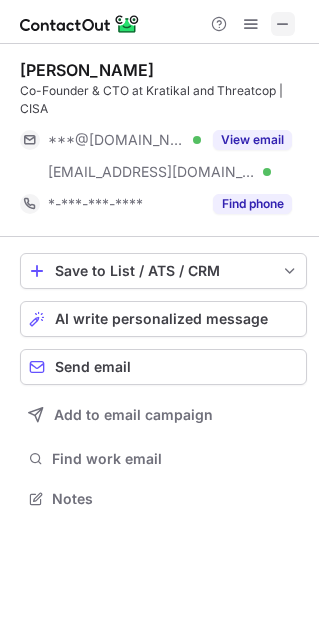 click at bounding box center [283, 24] 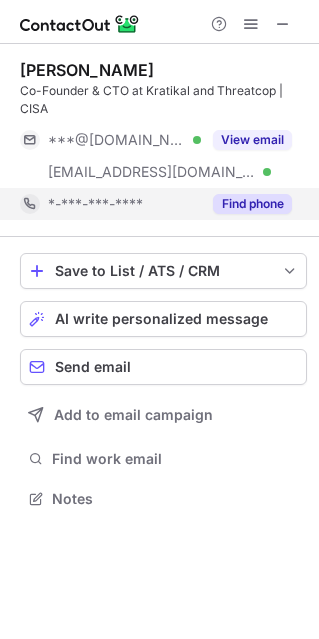 click on "Find phone" at bounding box center [252, 204] 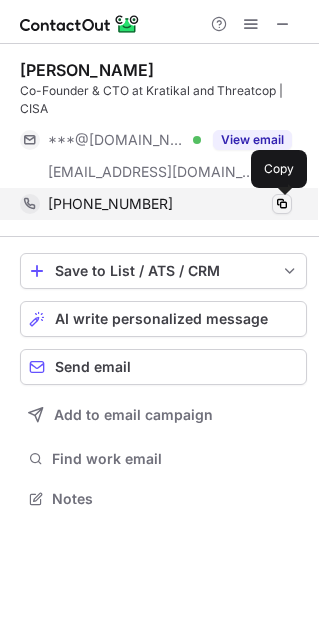 click at bounding box center [282, 204] 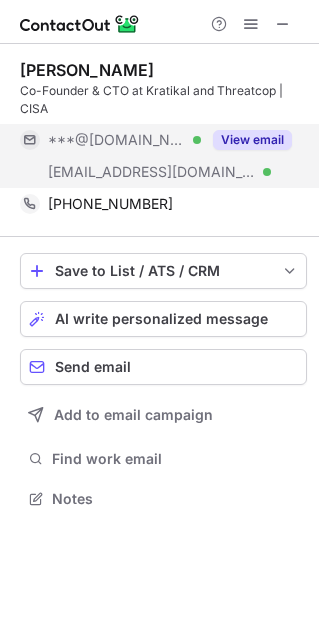 click on "View email" at bounding box center [252, 140] 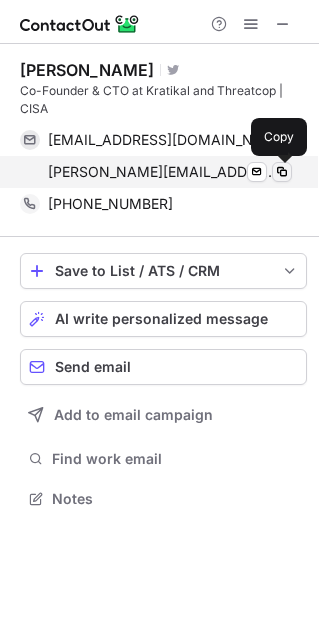 click at bounding box center [282, 172] 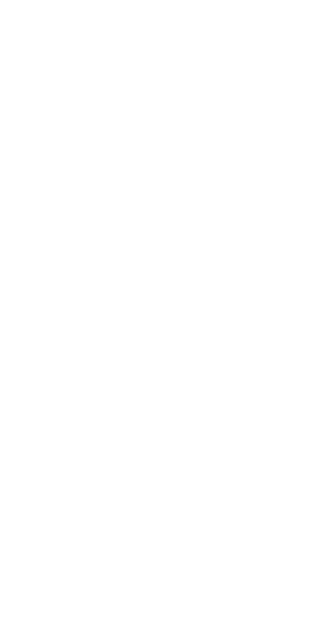 scroll, scrollTop: 0, scrollLeft: 0, axis: both 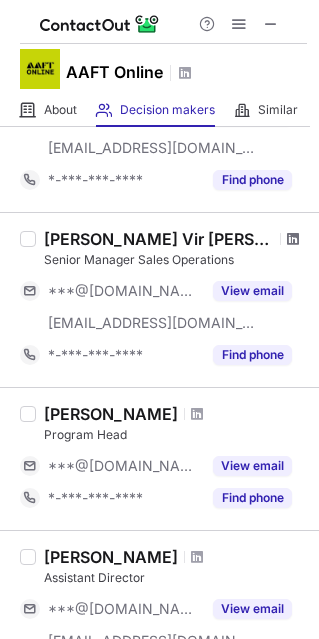 click at bounding box center (293, 239) 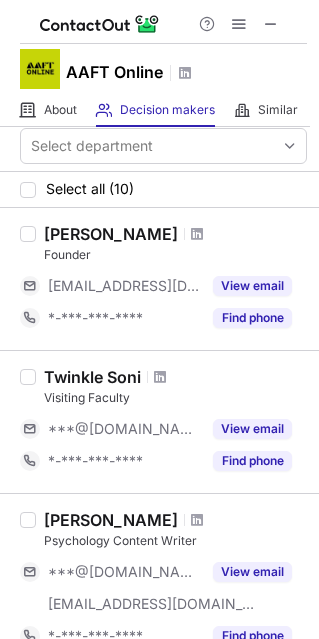 scroll, scrollTop: 0, scrollLeft: 0, axis: both 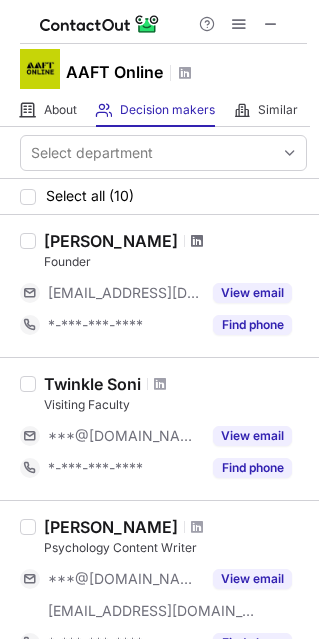 click at bounding box center [197, 241] 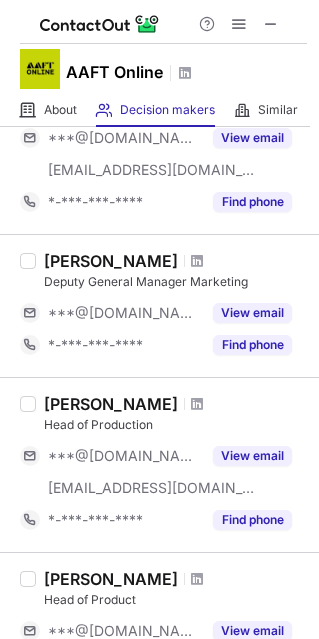 scroll, scrollTop: 443, scrollLeft: 0, axis: vertical 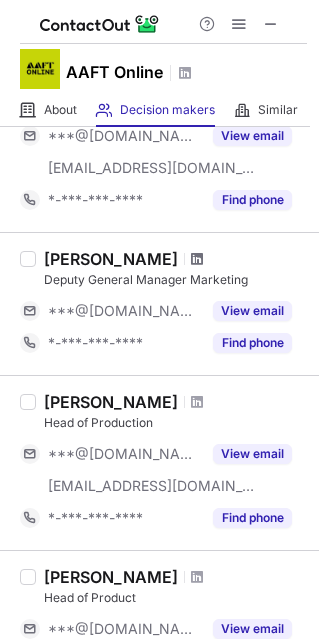 click at bounding box center [197, 259] 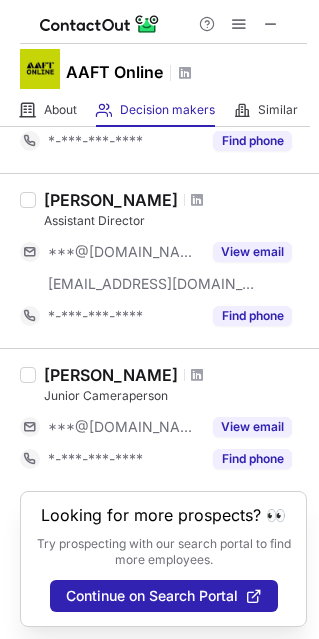 scroll, scrollTop: 1312, scrollLeft: 0, axis: vertical 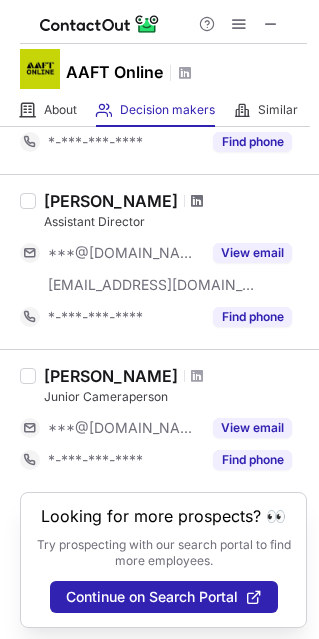 click at bounding box center (197, 201) 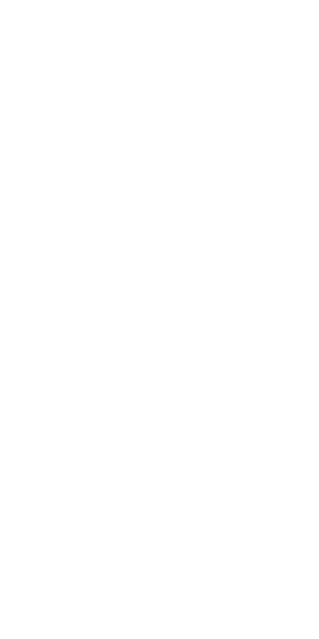 scroll, scrollTop: 0, scrollLeft: 0, axis: both 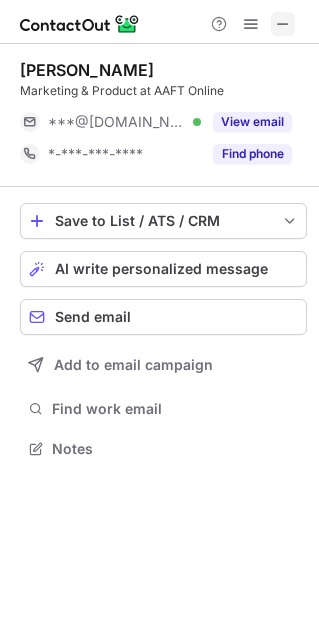 click at bounding box center [283, 24] 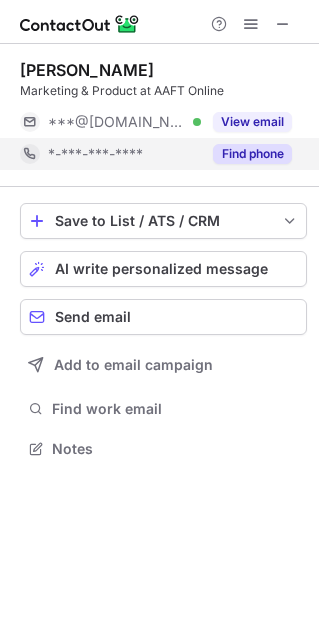 click on "Find phone" at bounding box center (252, 154) 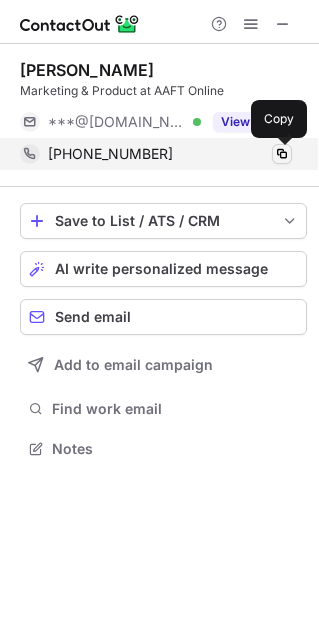 click at bounding box center (282, 154) 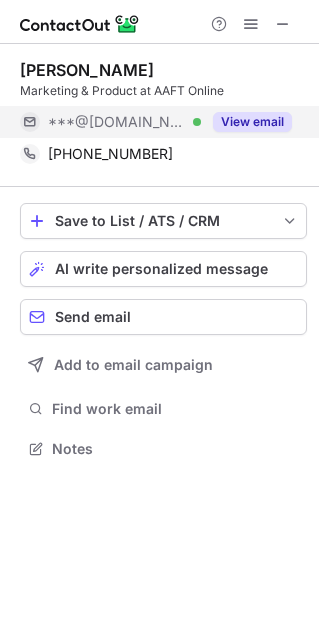 click on "View email" at bounding box center [252, 122] 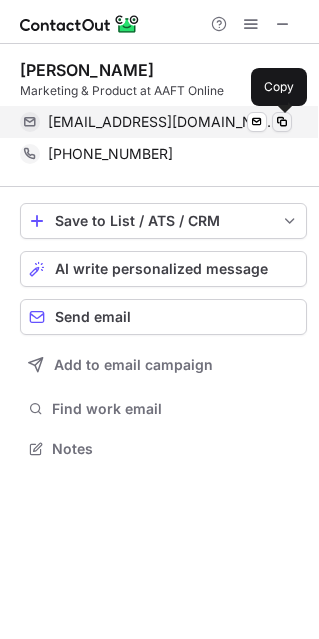 click at bounding box center (282, 122) 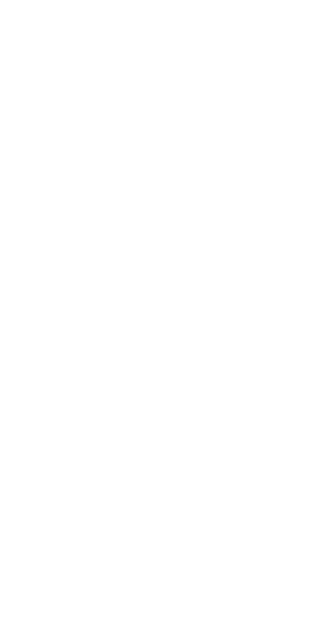 scroll, scrollTop: 0, scrollLeft: 0, axis: both 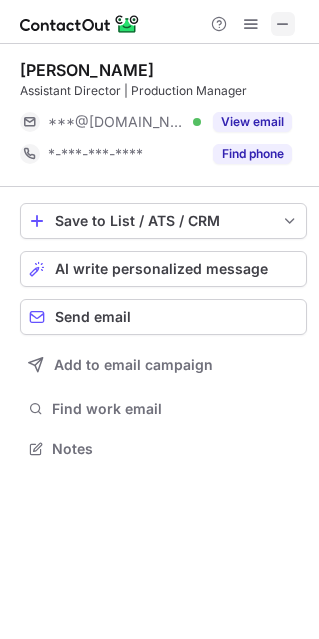 click at bounding box center (283, 24) 